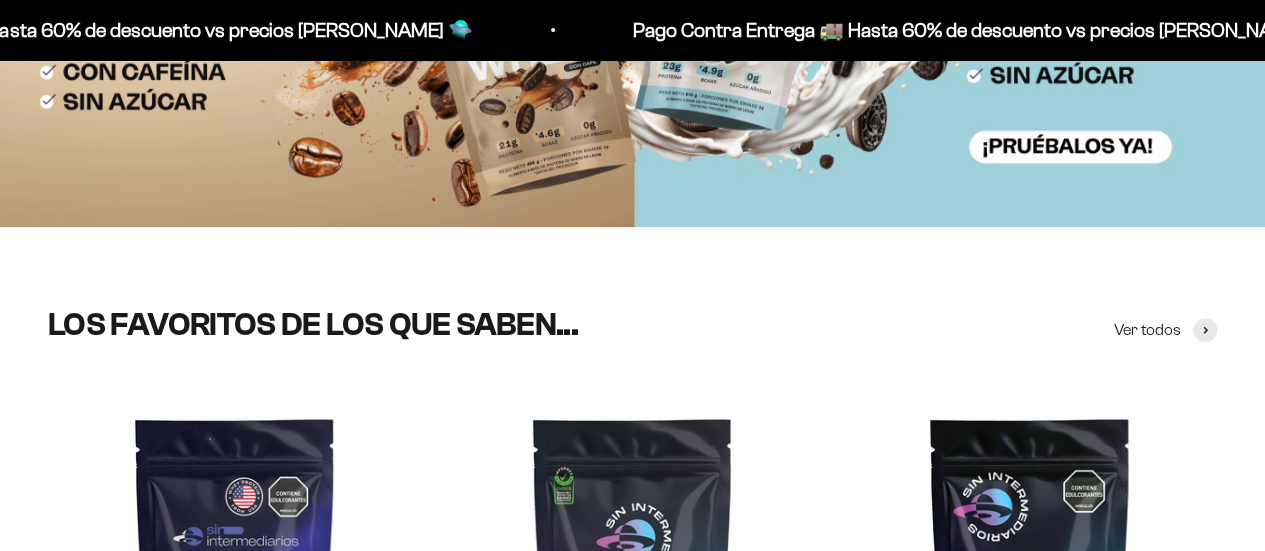 scroll, scrollTop: 0, scrollLeft: 0, axis: both 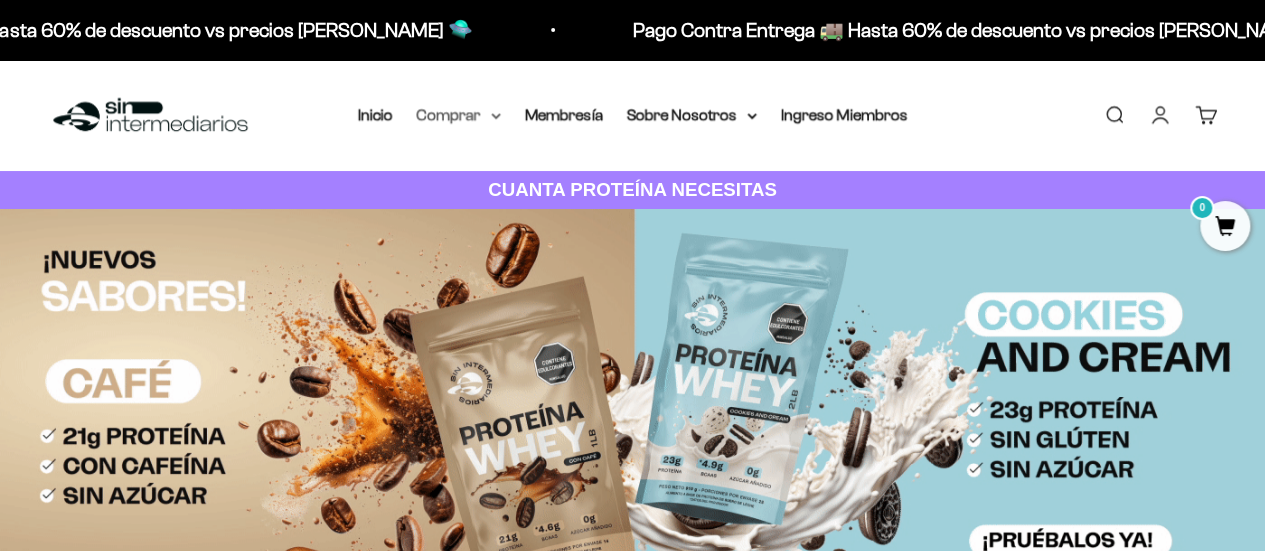 click on "Comprar" at bounding box center [459, 115] 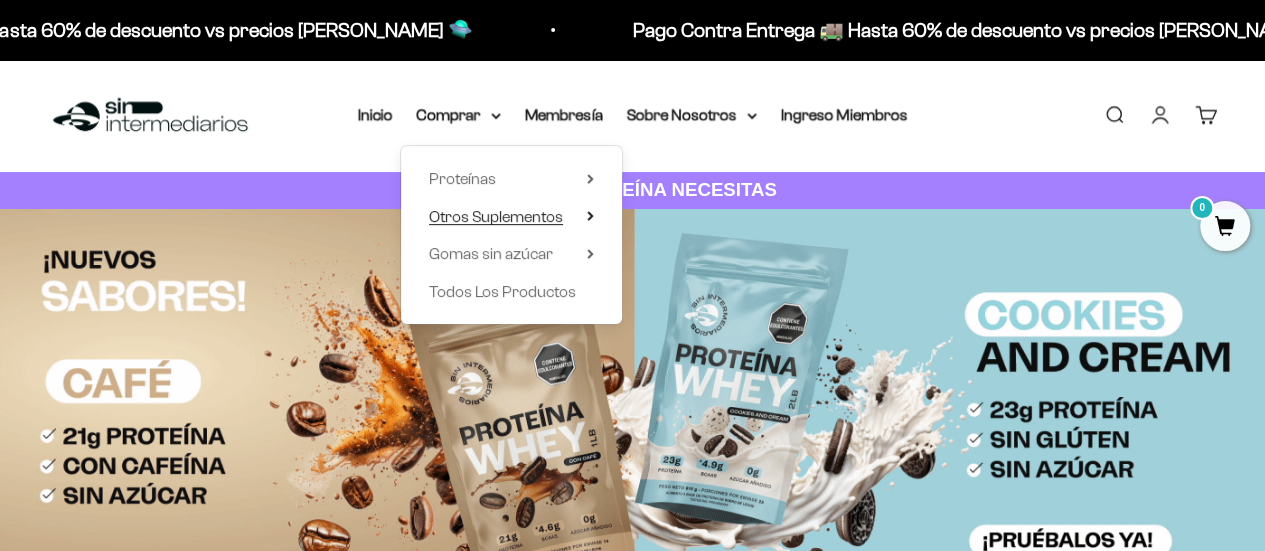 click on "Otros Suplementos" at bounding box center [496, 216] 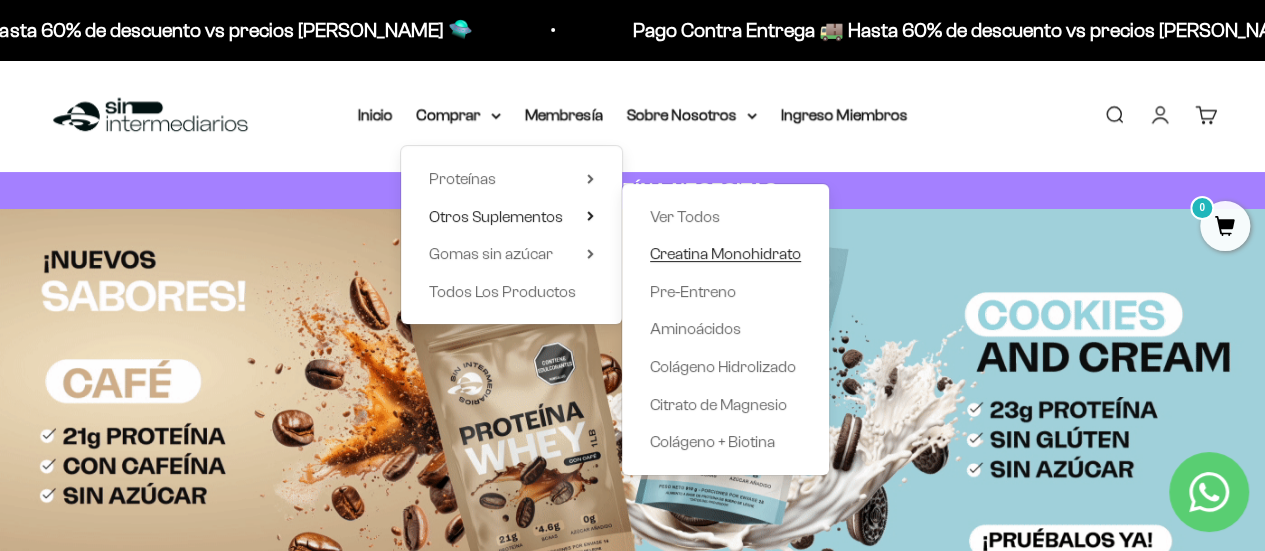 click on "Creatina Monohidrato" at bounding box center [725, 253] 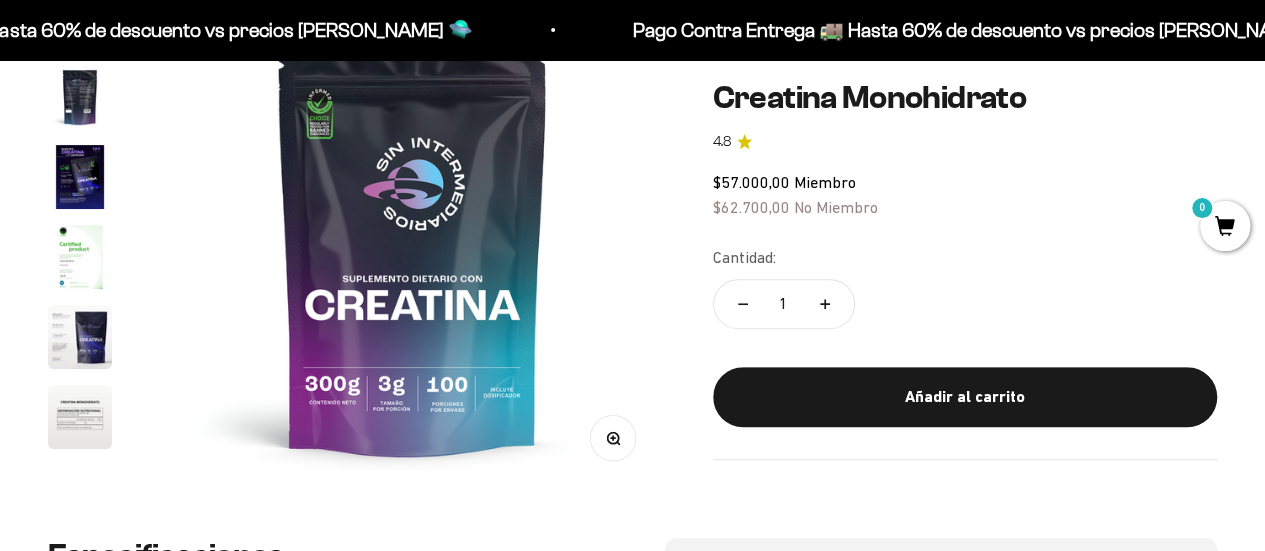 scroll, scrollTop: 300, scrollLeft: 0, axis: vertical 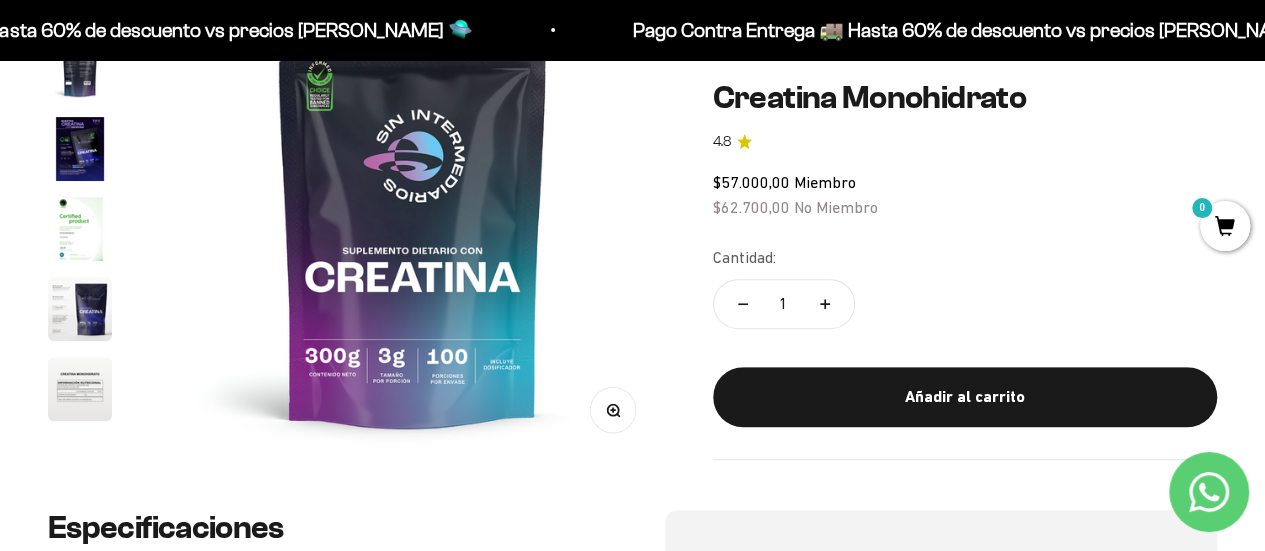 click at bounding box center [80, 149] 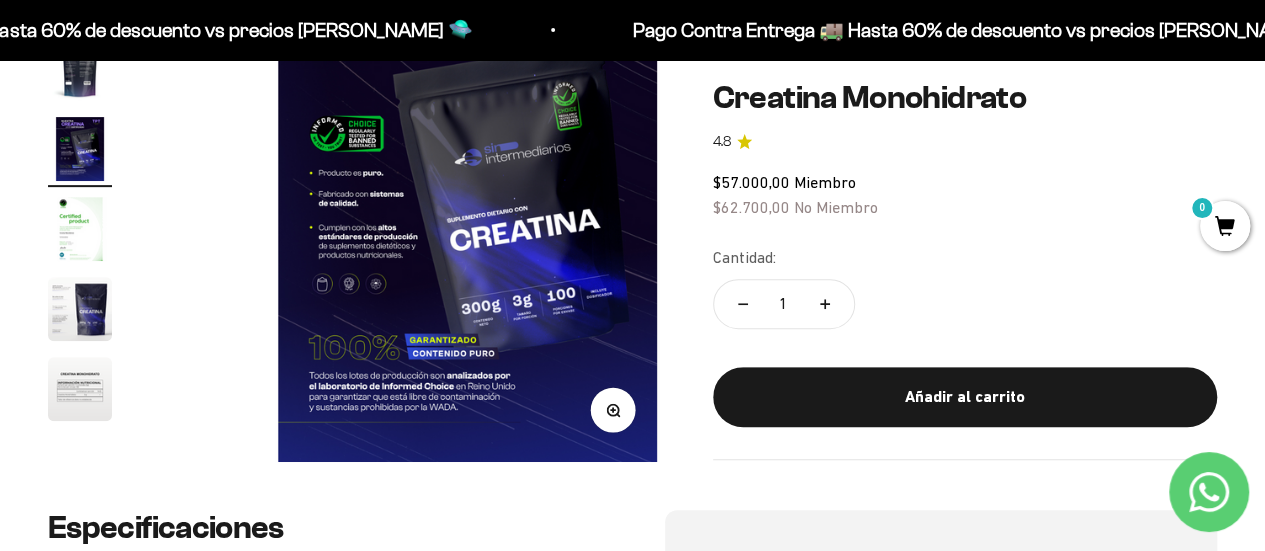 scroll, scrollTop: 0, scrollLeft: 1032, axis: horizontal 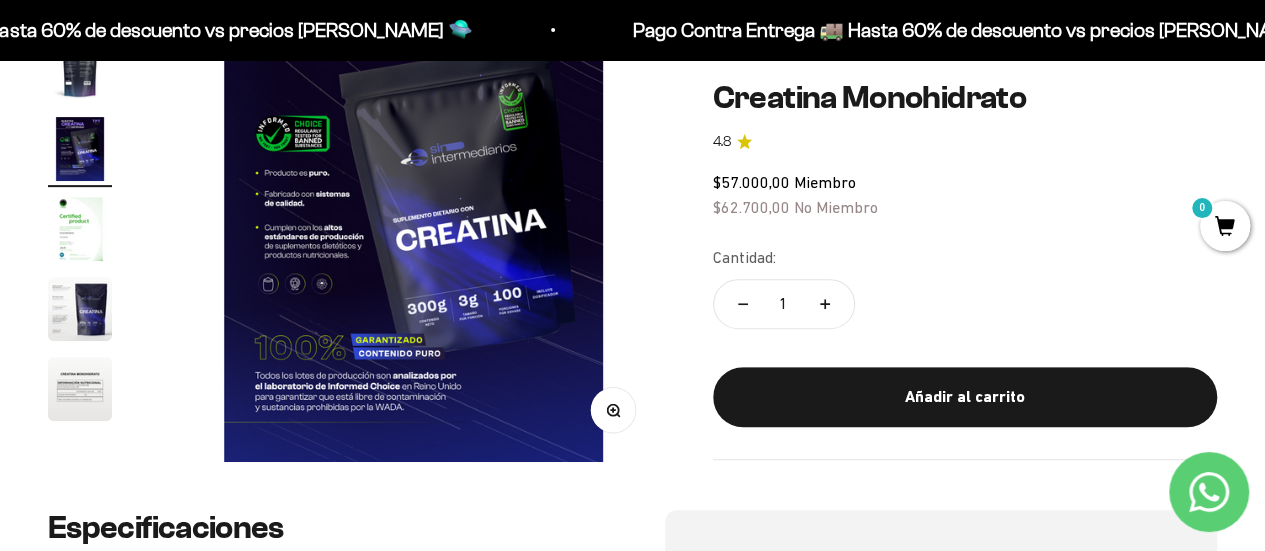 click at bounding box center (80, 229) 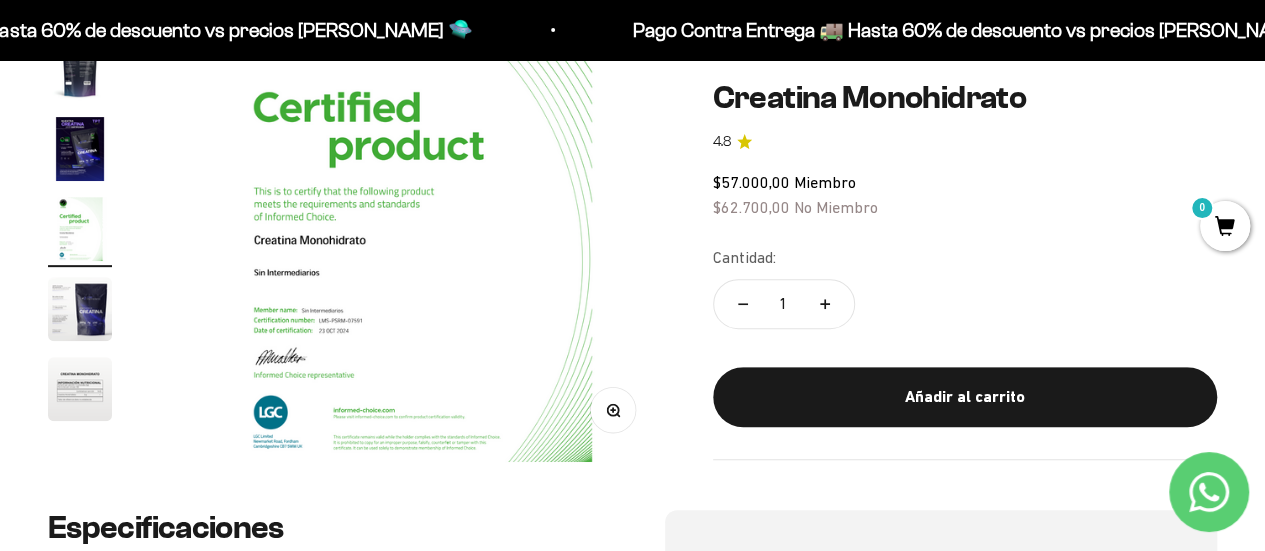 scroll, scrollTop: 0, scrollLeft: 1549, axis: horizontal 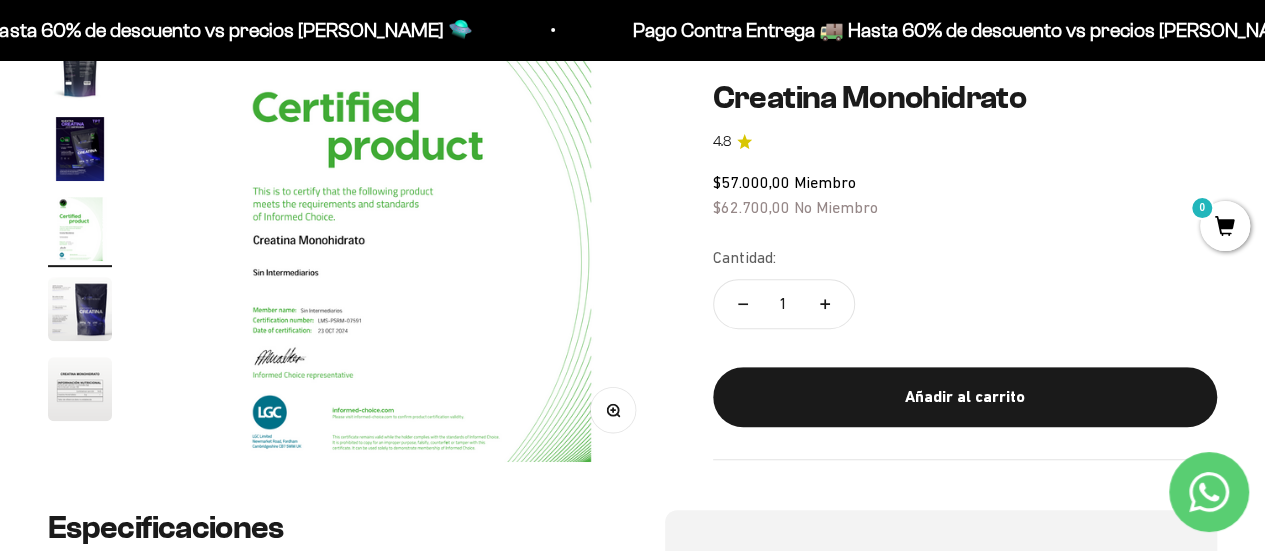 click at bounding box center (80, 309) 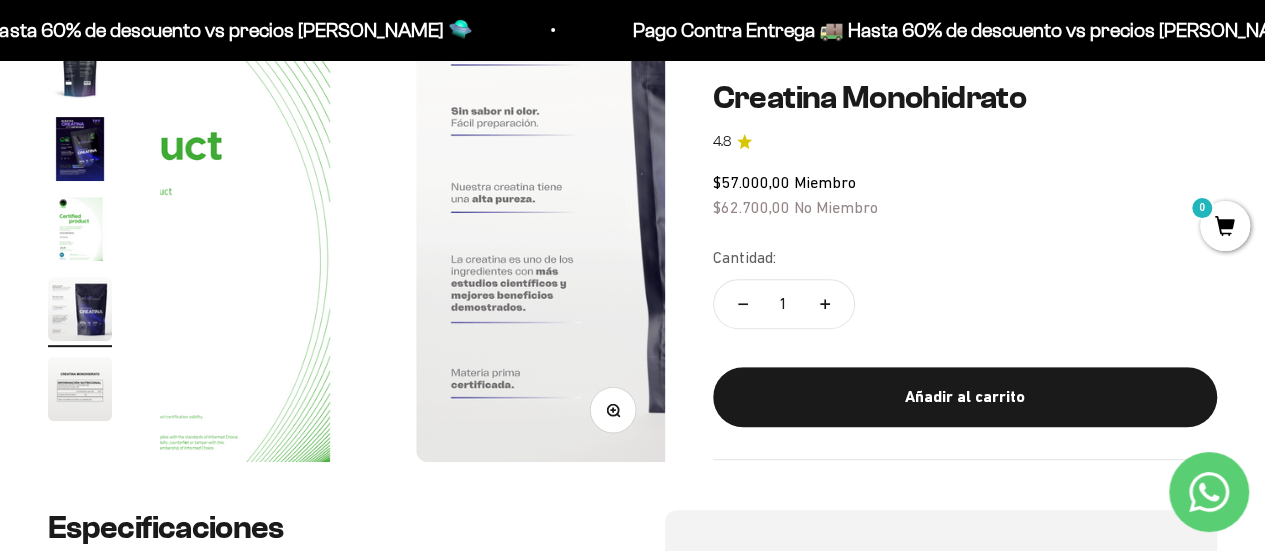 scroll, scrollTop: 0, scrollLeft: 2065, axis: horizontal 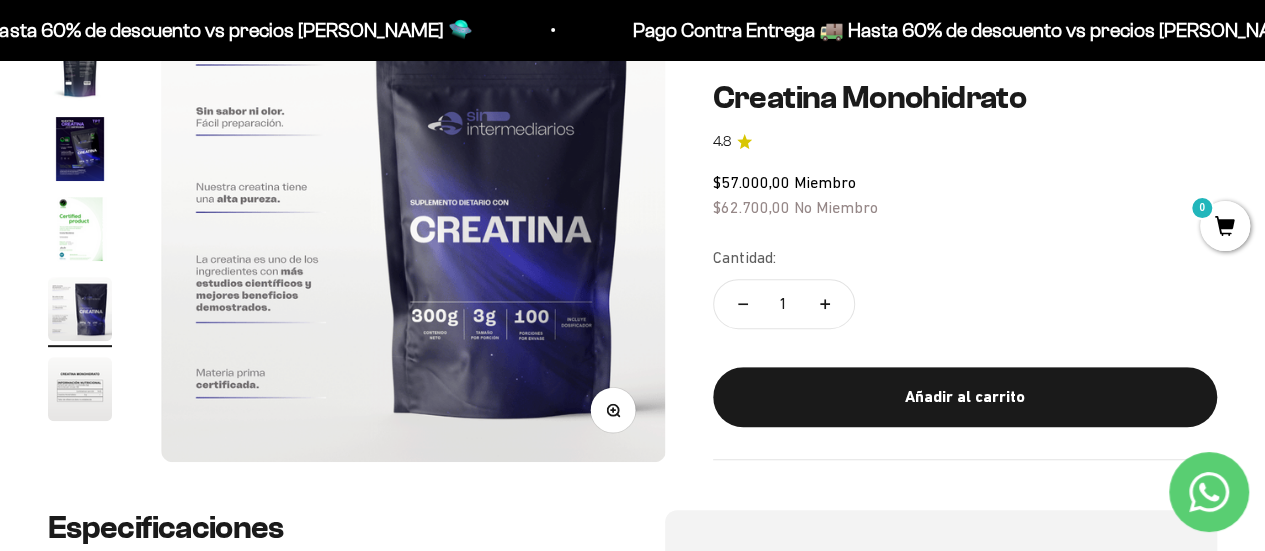 click at bounding box center (413, 209) 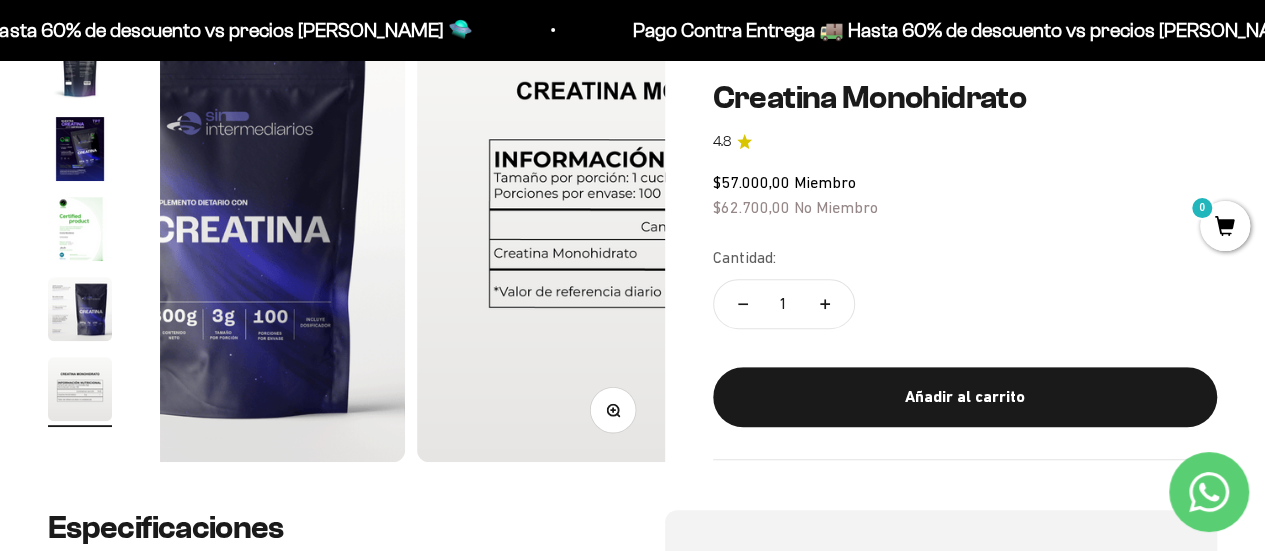 scroll, scrollTop: 0, scrollLeft: 2581, axis: horizontal 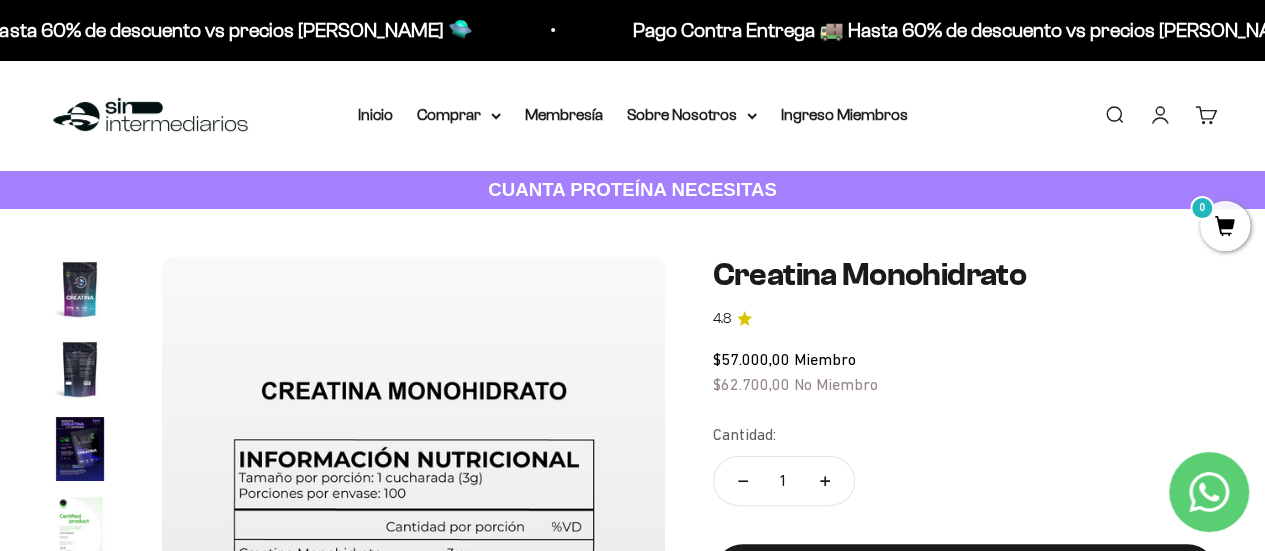 click at bounding box center [80, 289] 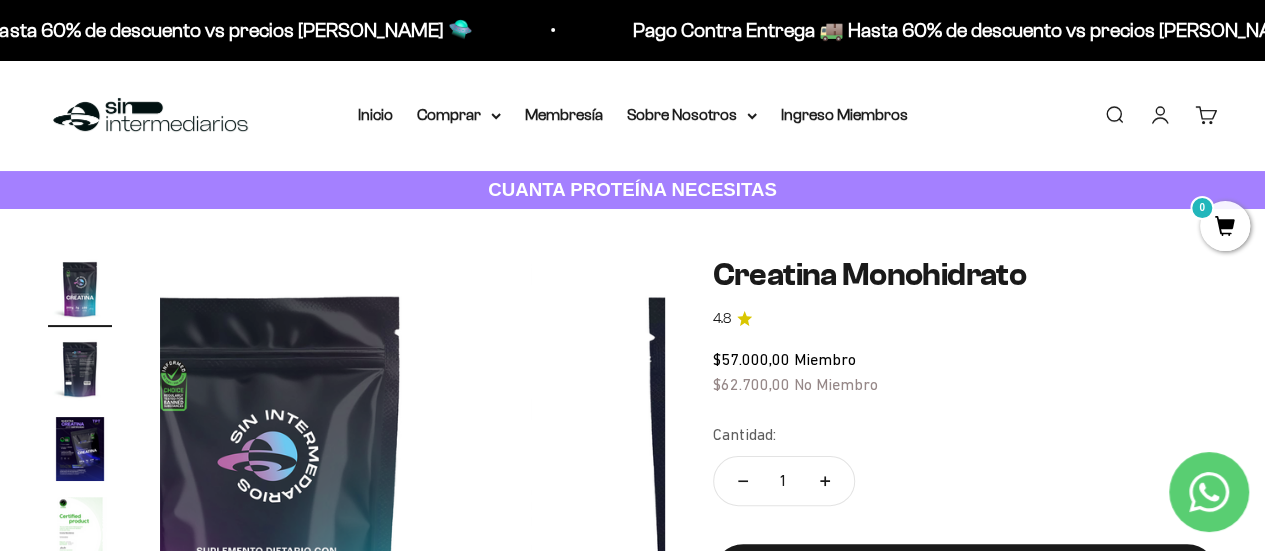 scroll, scrollTop: 0, scrollLeft: 0, axis: both 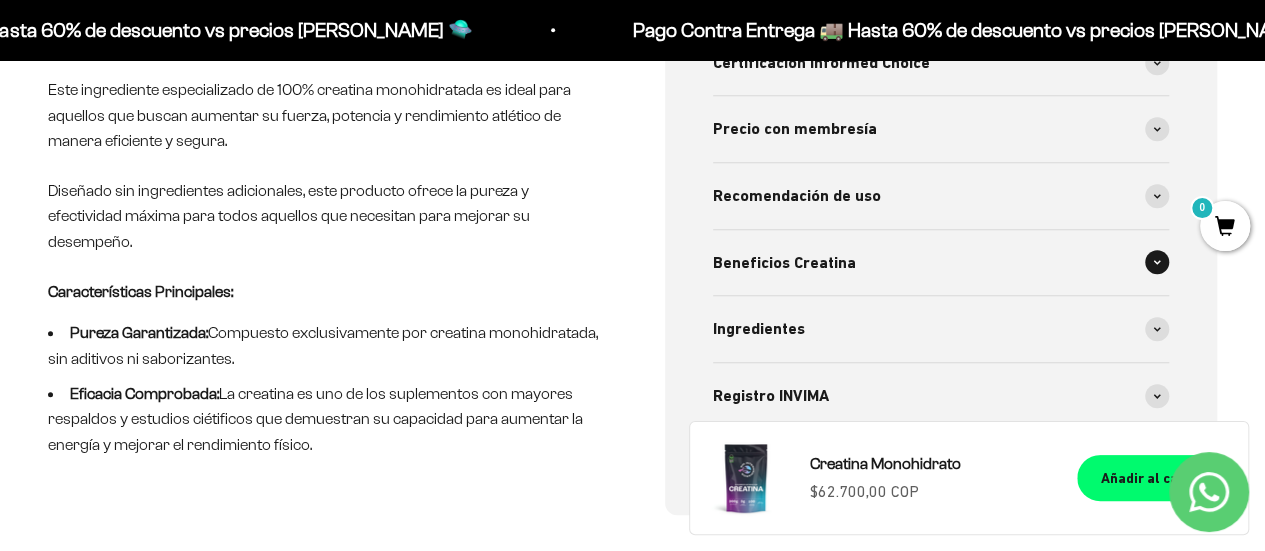 click on "Beneficios Creatina" at bounding box center [784, 263] 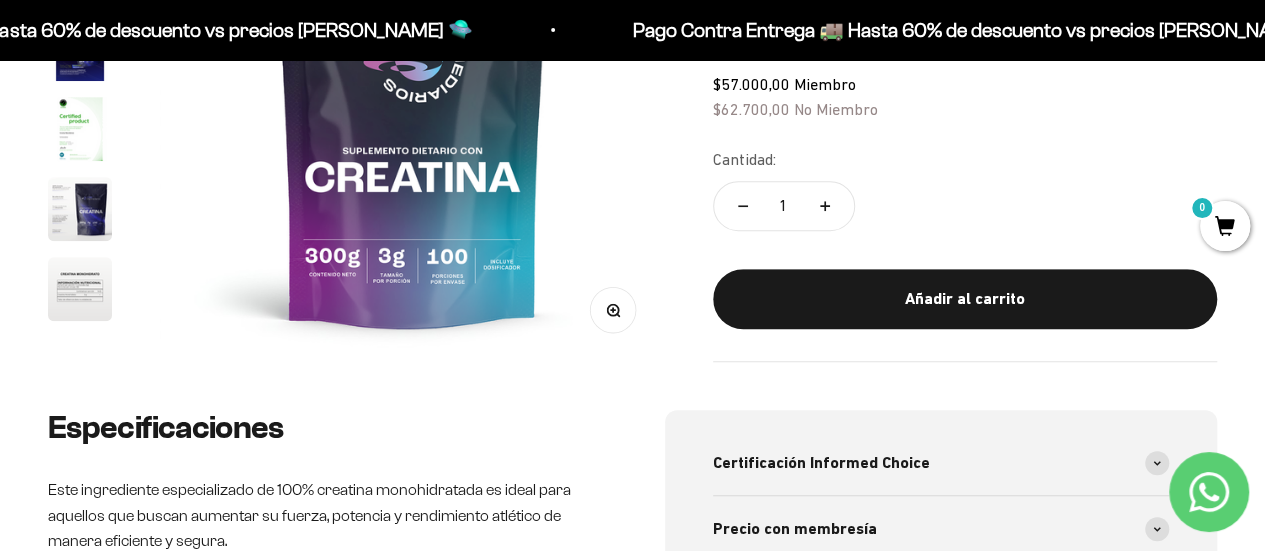 scroll, scrollTop: 0, scrollLeft: 0, axis: both 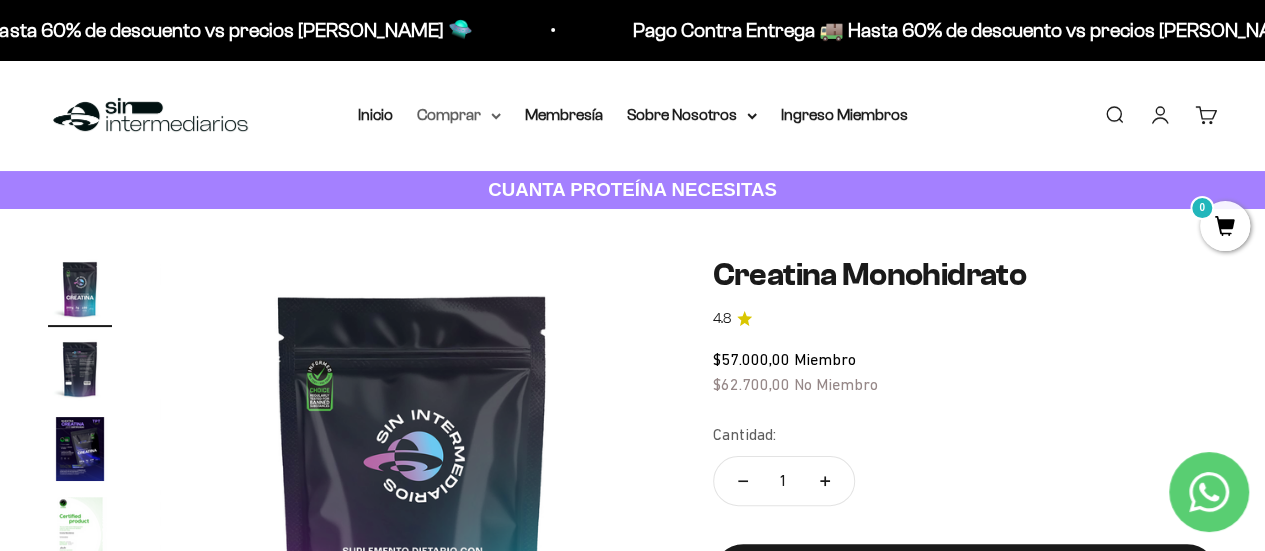 click on "Comprar" at bounding box center [459, 115] 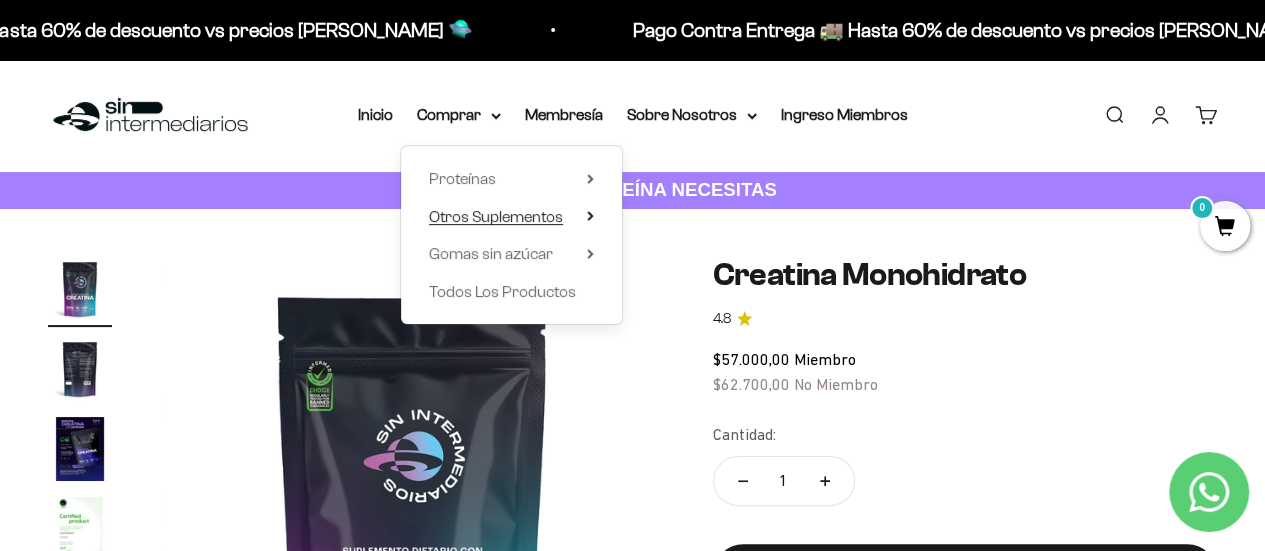click on "Otros Suplementos" at bounding box center (496, 217) 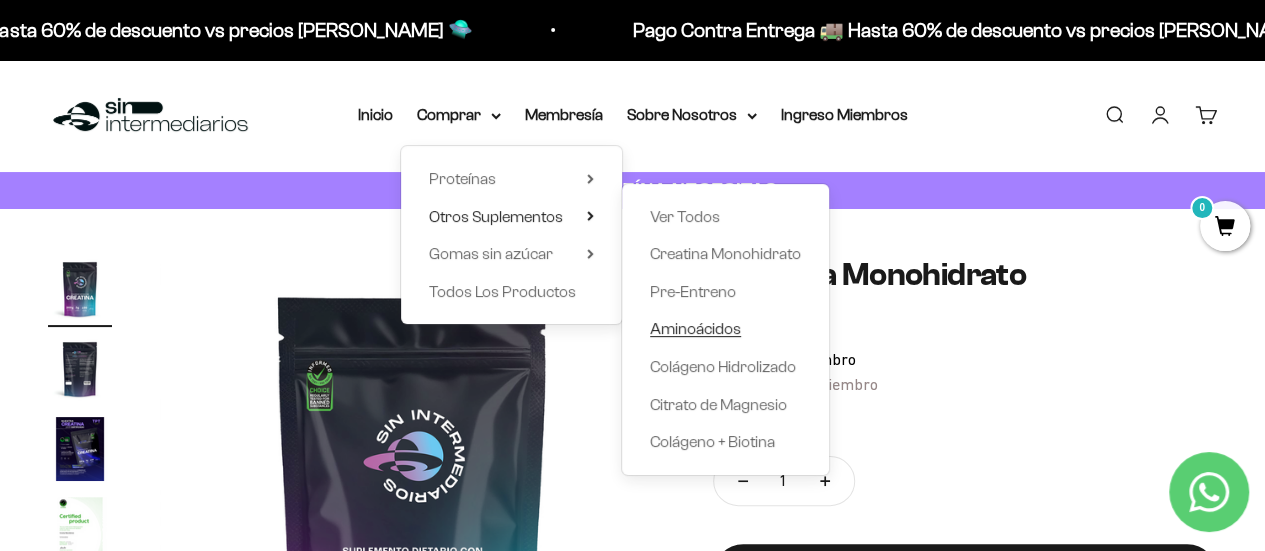 click on "Aminoácidos" at bounding box center [695, 328] 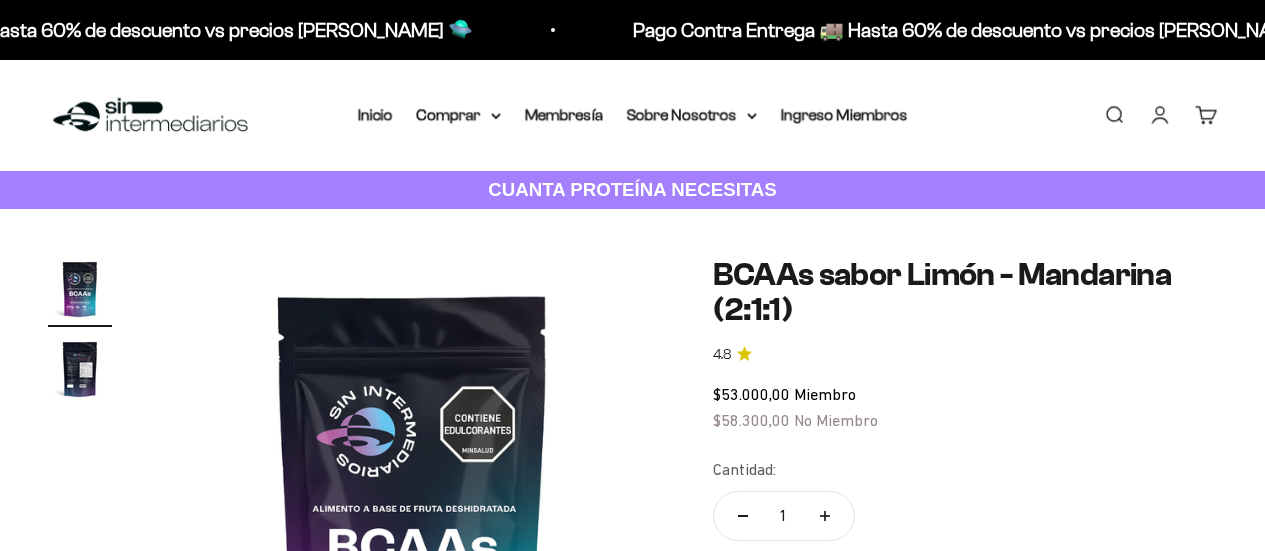scroll, scrollTop: 0, scrollLeft: 0, axis: both 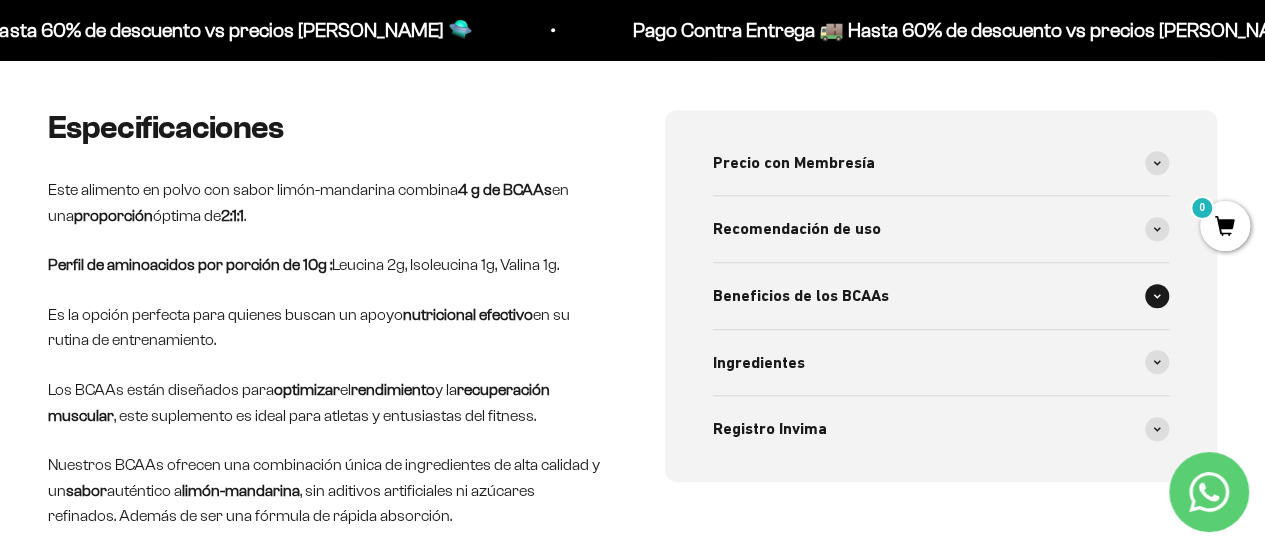 click on "Beneficios de los BCAAs" at bounding box center (801, 296) 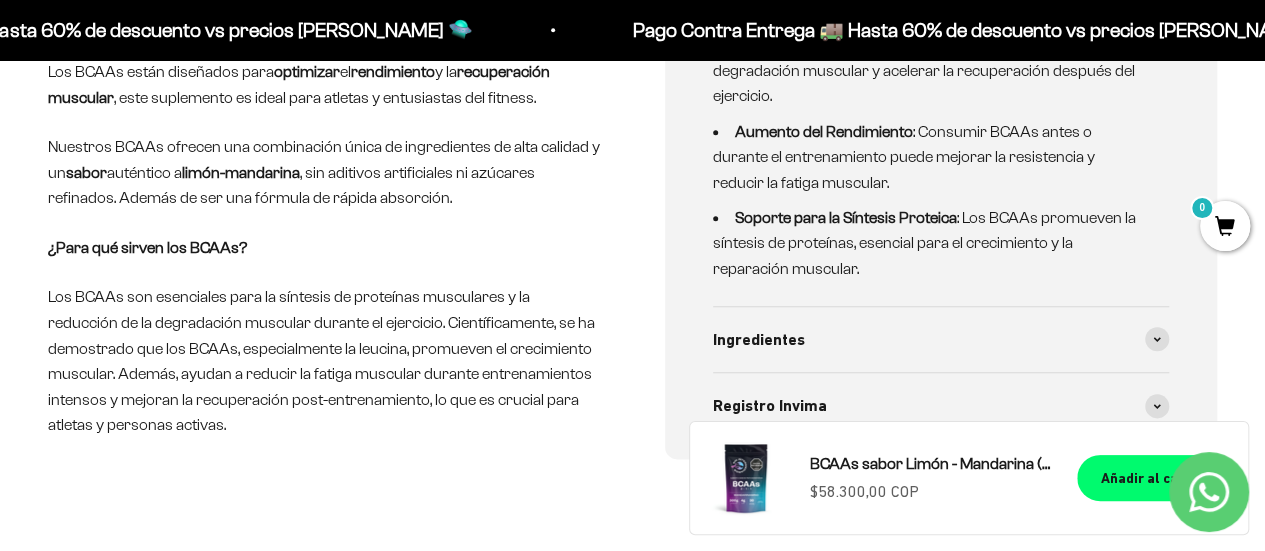 scroll, scrollTop: 1000, scrollLeft: 0, axis: vertical 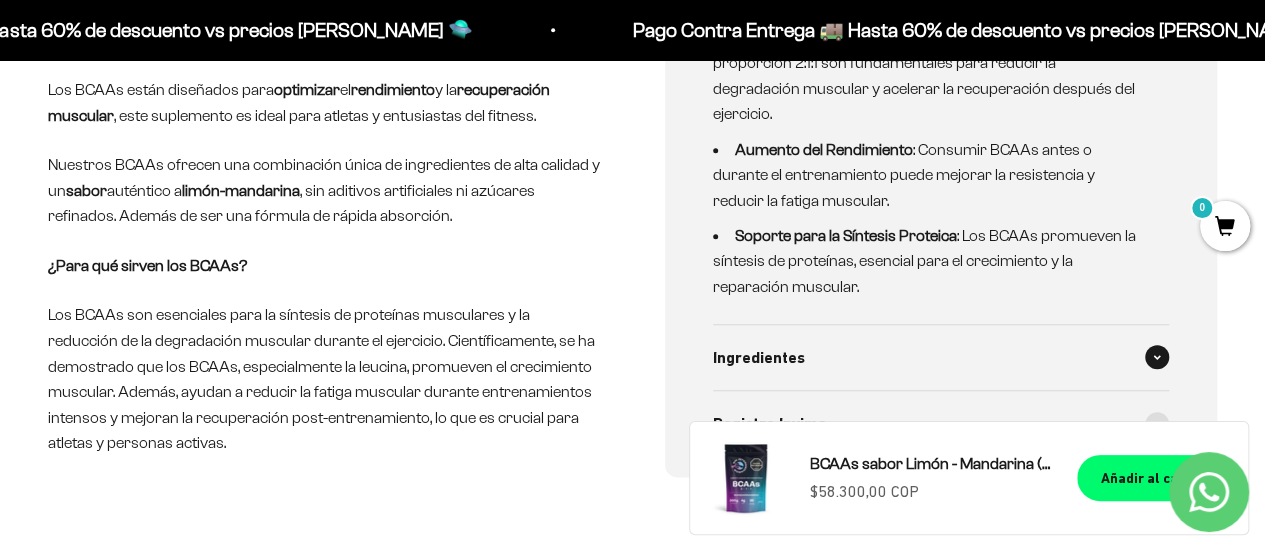 click on "Ingredientes" at bounding box center [941, 358] 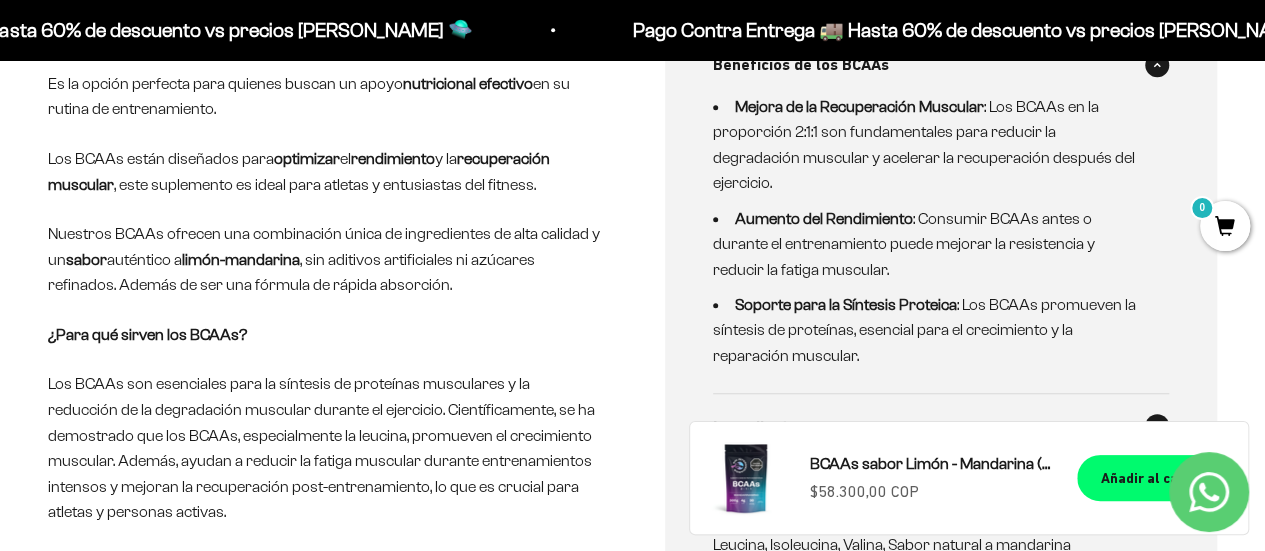 scroll, scrollTop: 900, scrollLeft: 0, axis: vertical 